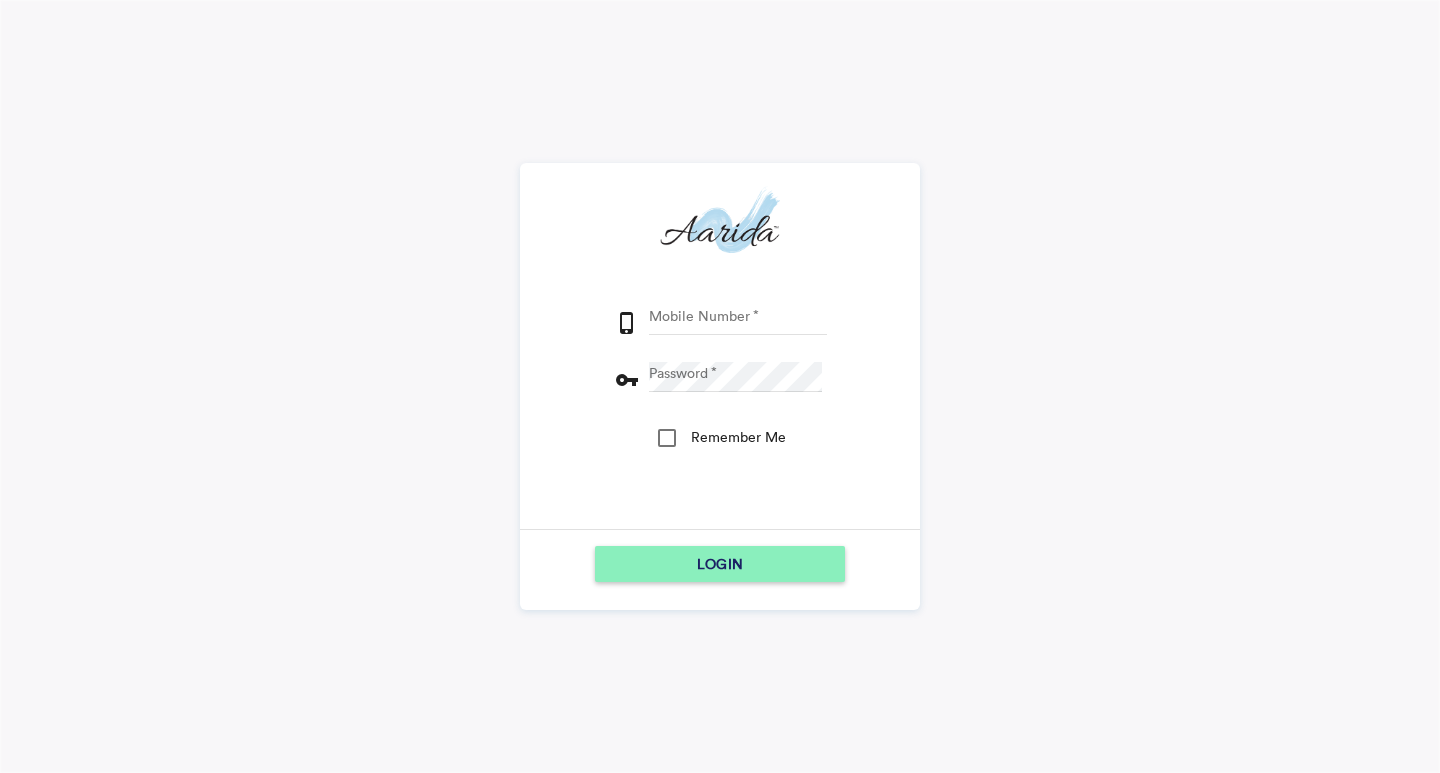 scroll, scrollTop: 0, scrollLeft: 0, axis: both 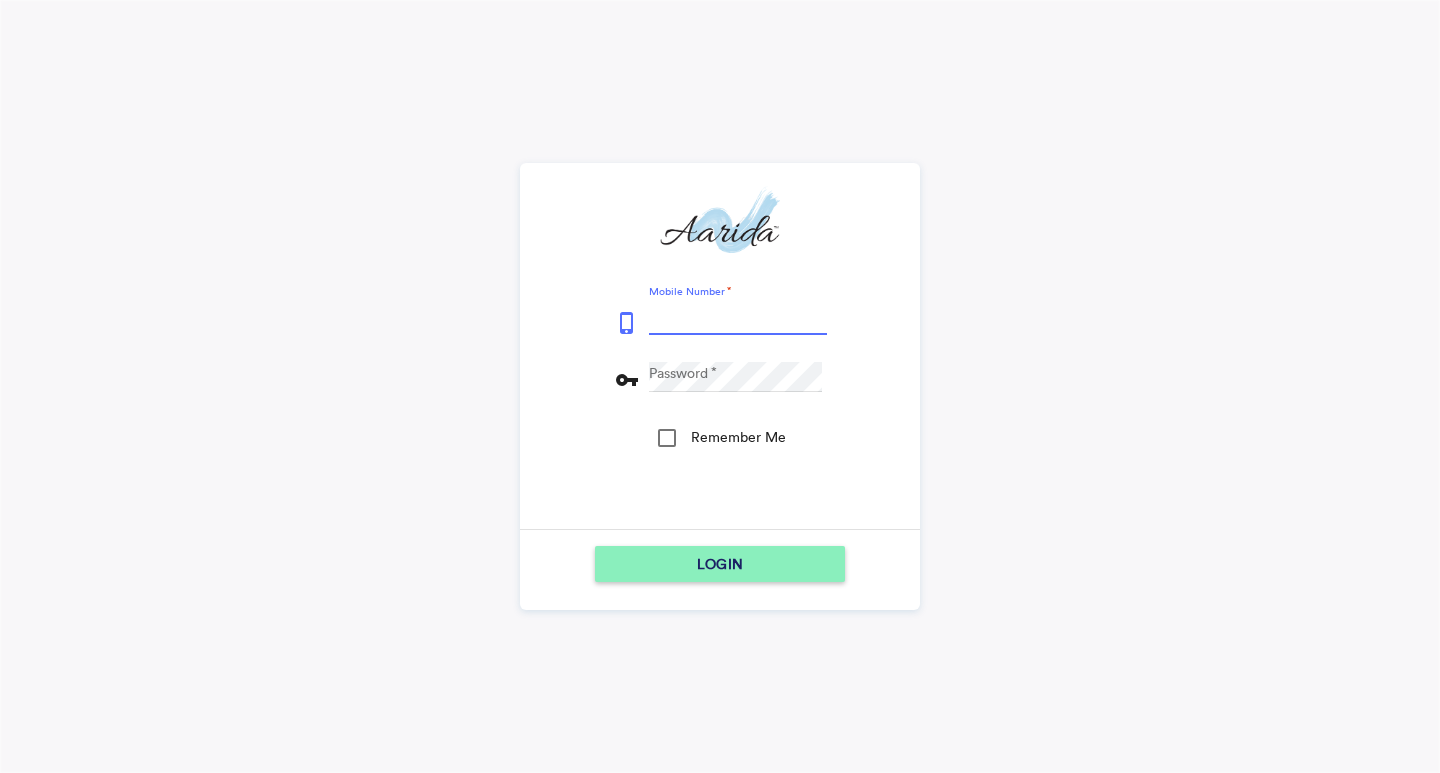 click on "Mobile Number" at bounding box center (738, 320) 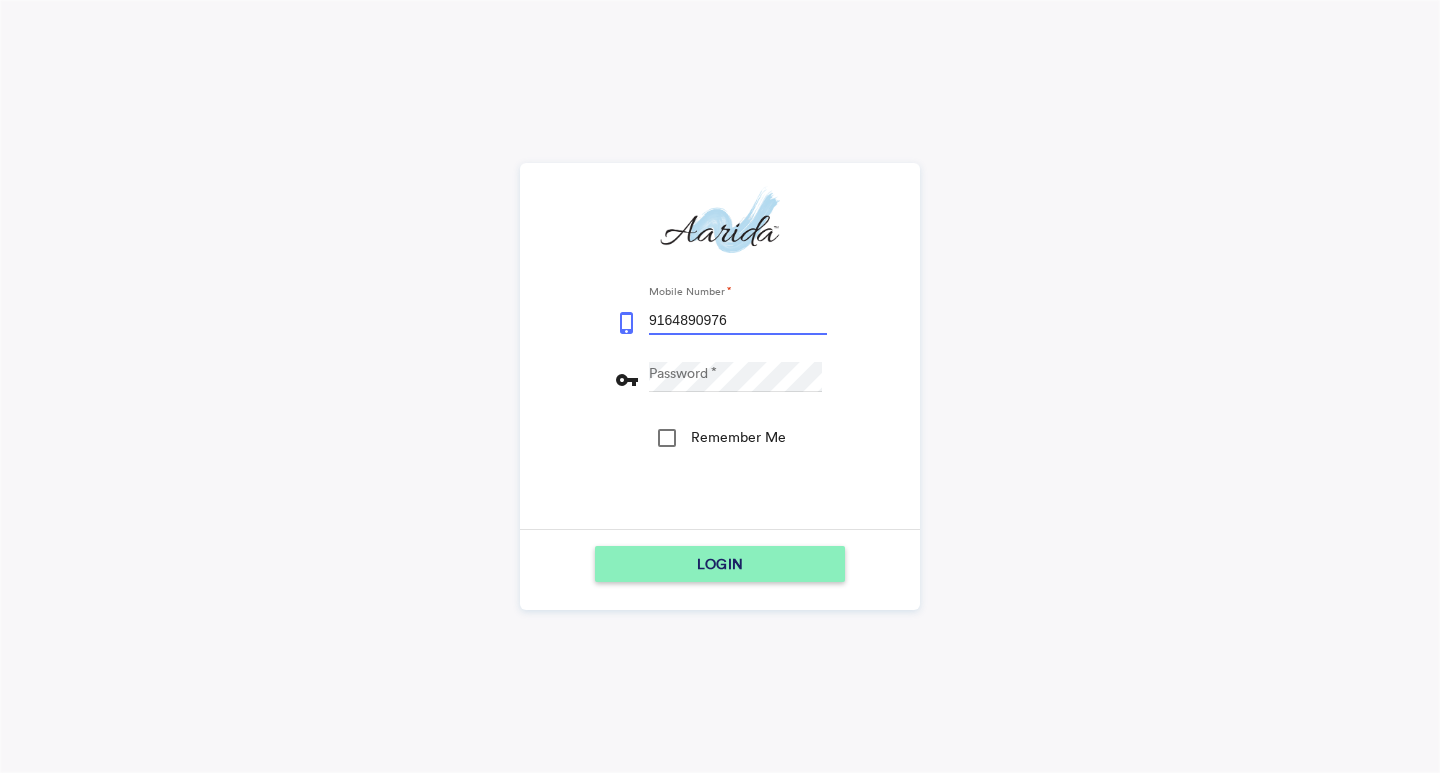 type on "9164890976" 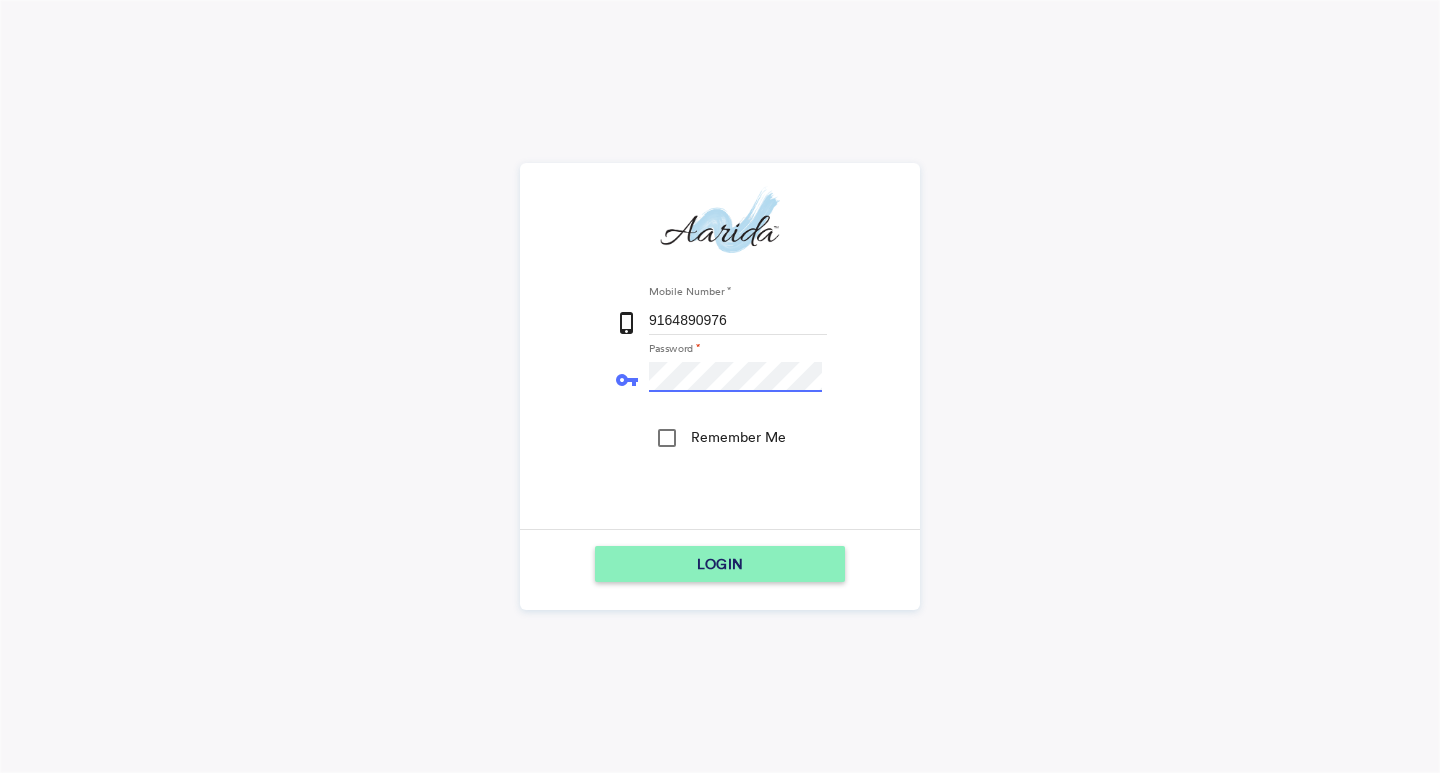 click at bounding box center [667, 438] 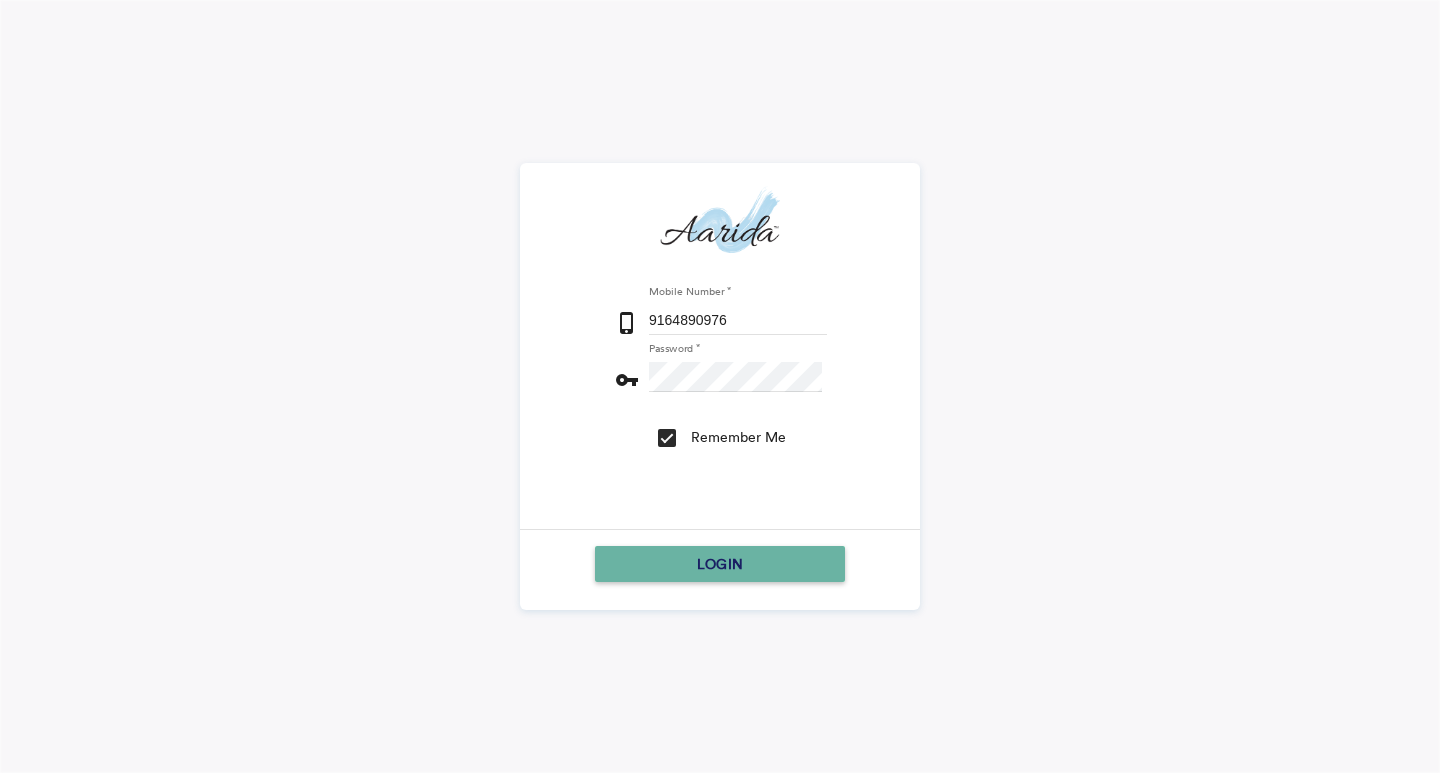 click on "LOGIN" at bounding box center (720, 564) 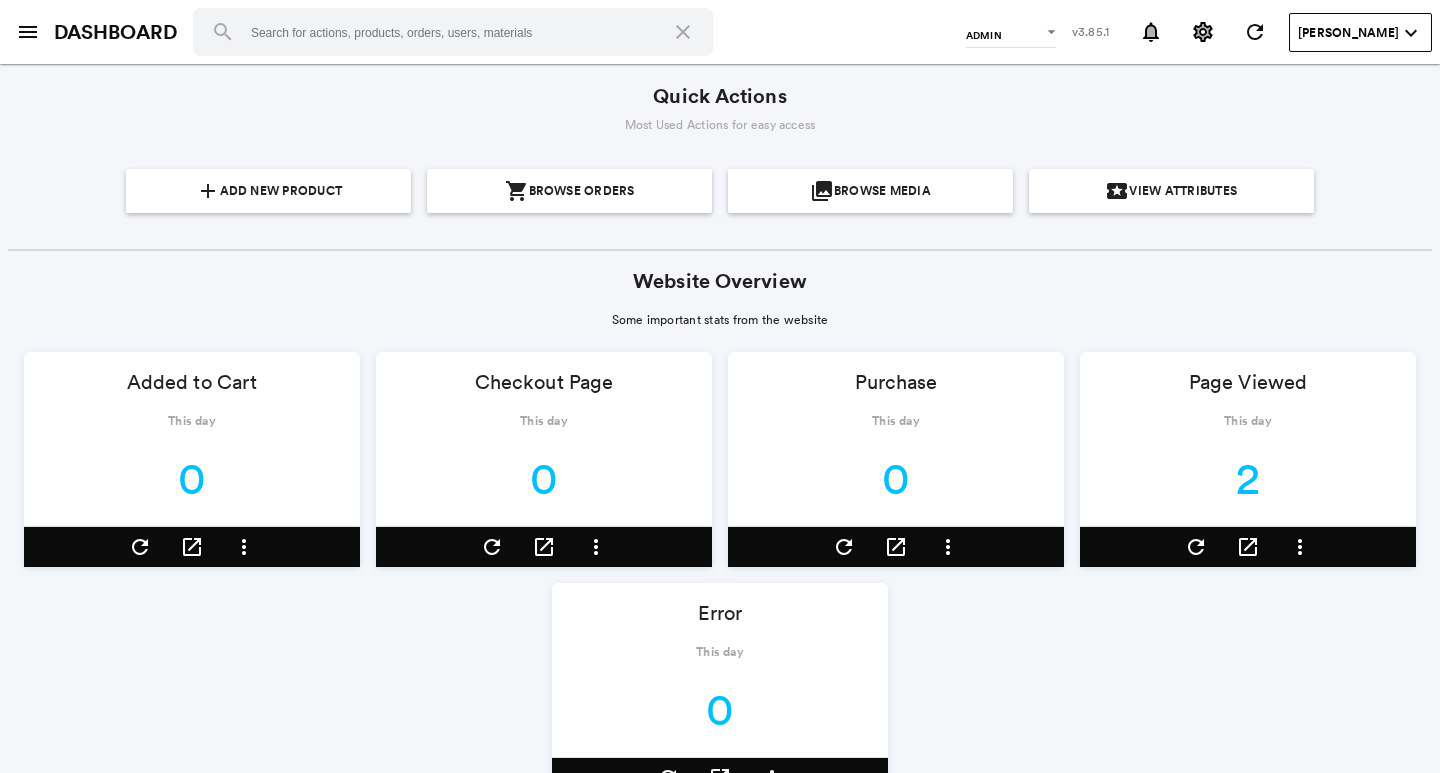 click on "menu" at bounding box center (28, 32) 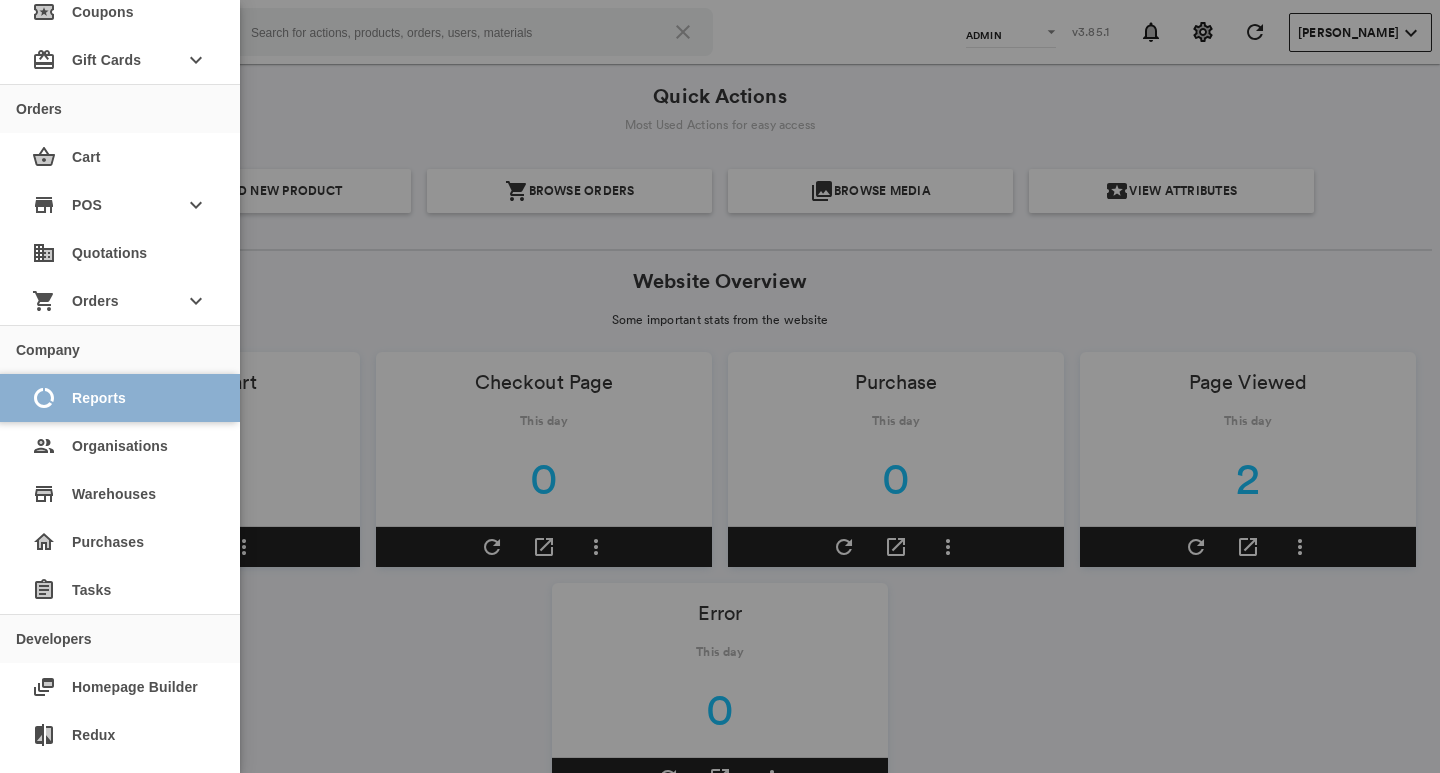 scroll, scrollTop: 784, scrollLeft: 0, axis: vertical 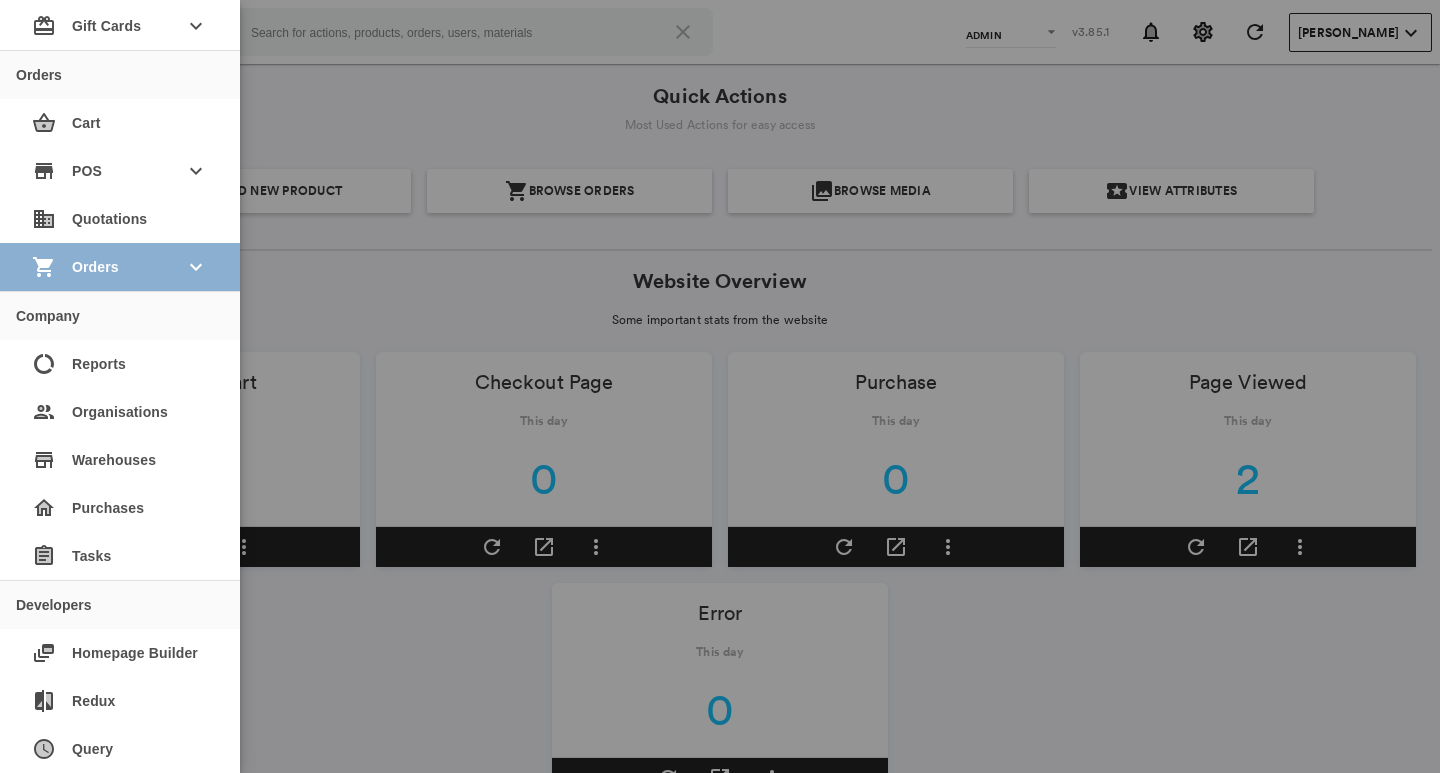 click on "Orders" 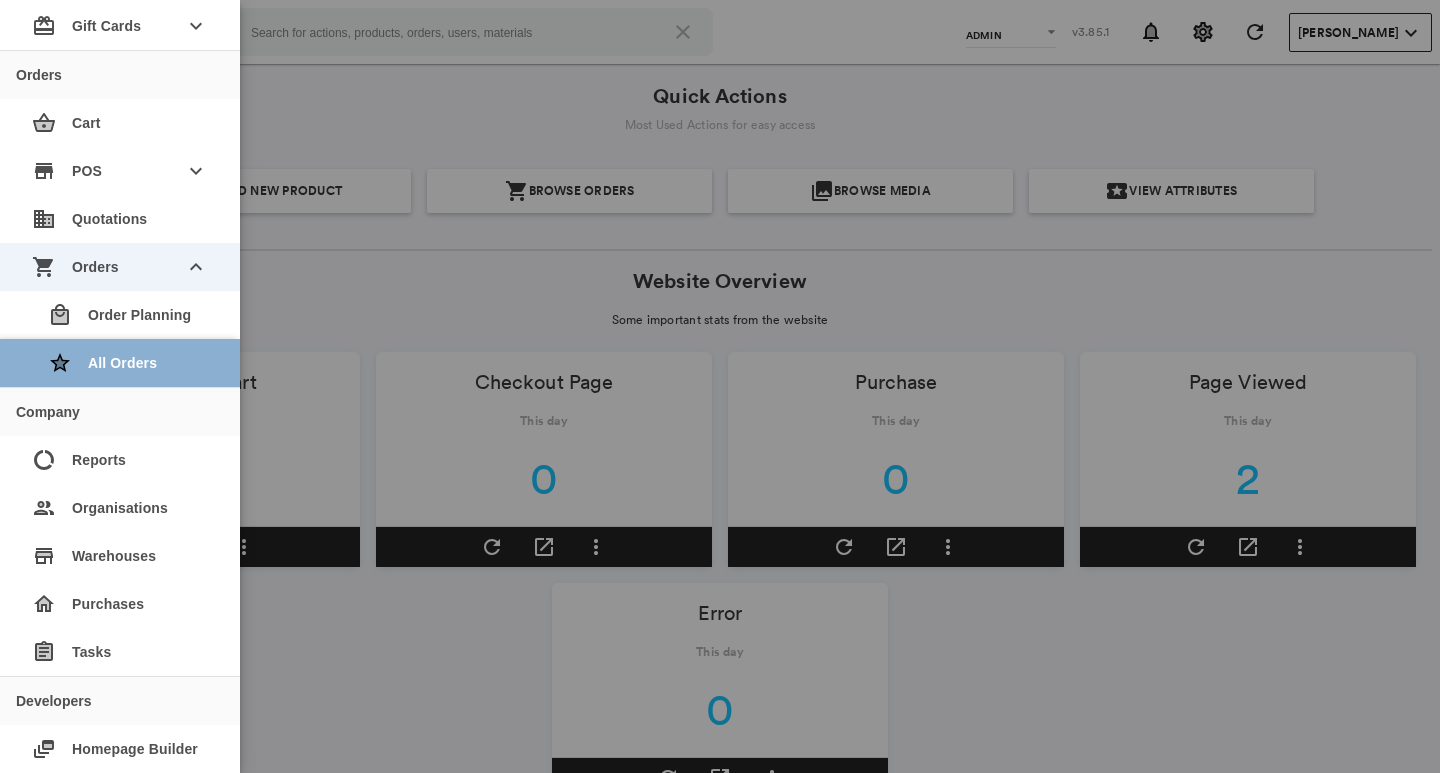 click on "star All Orders" 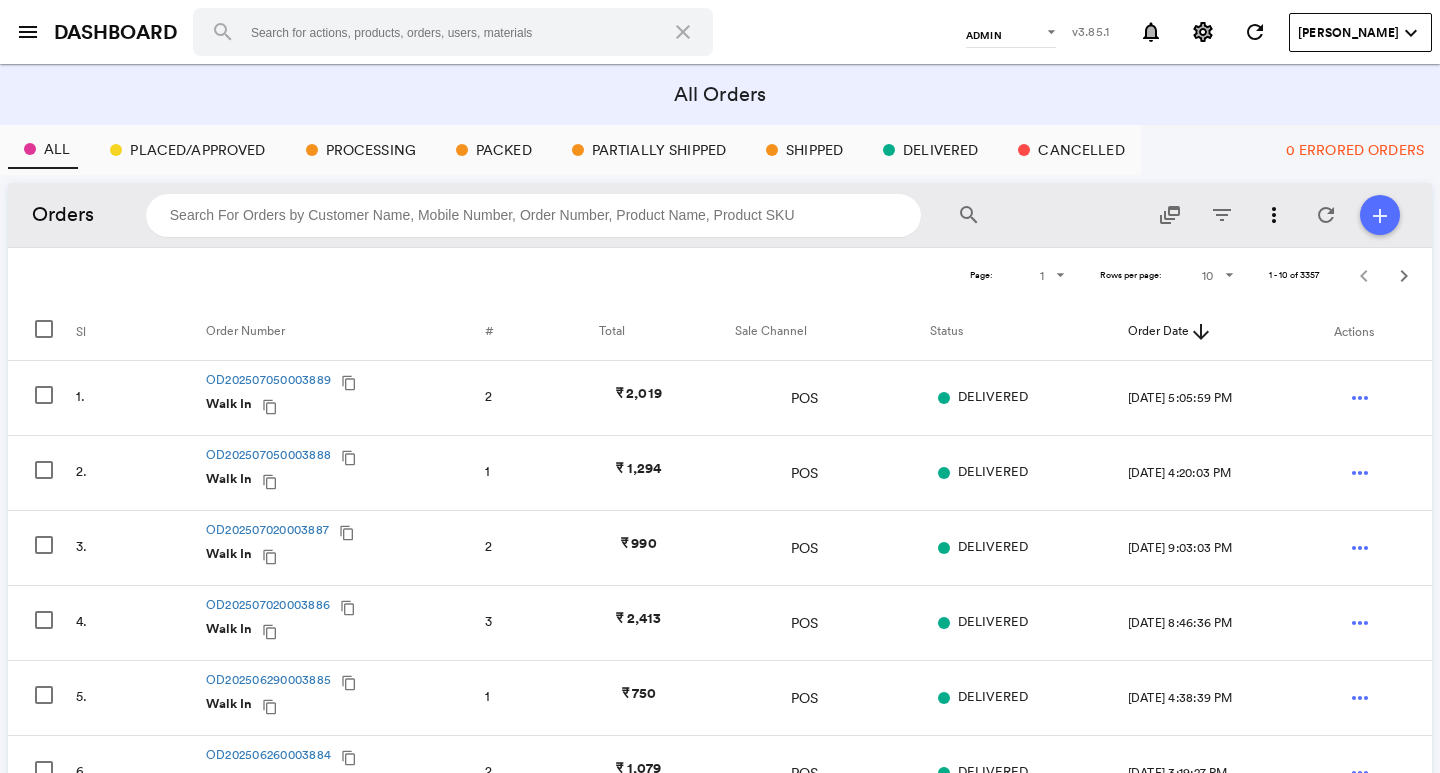 scroll, scrollTop: 0, scrollLeft: 0, axis: both 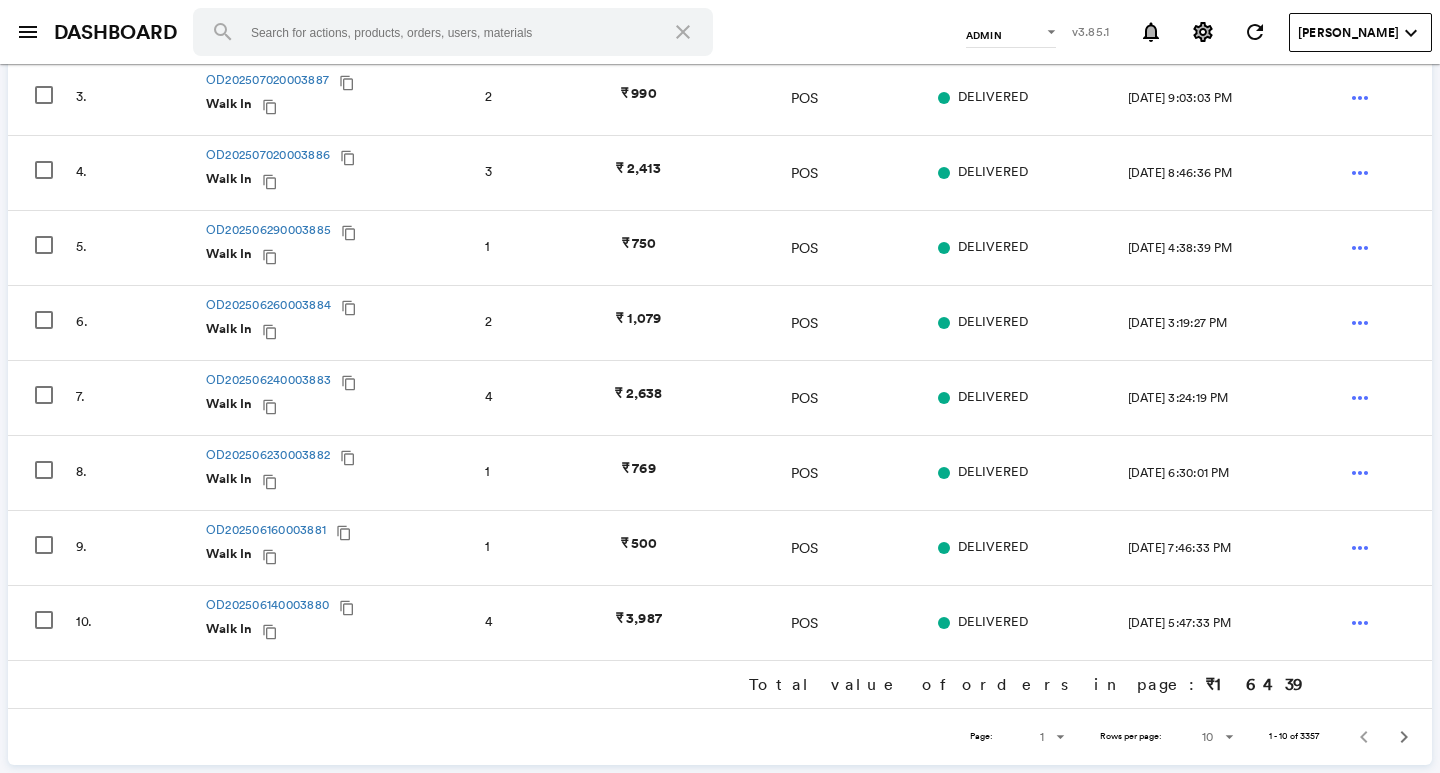 click 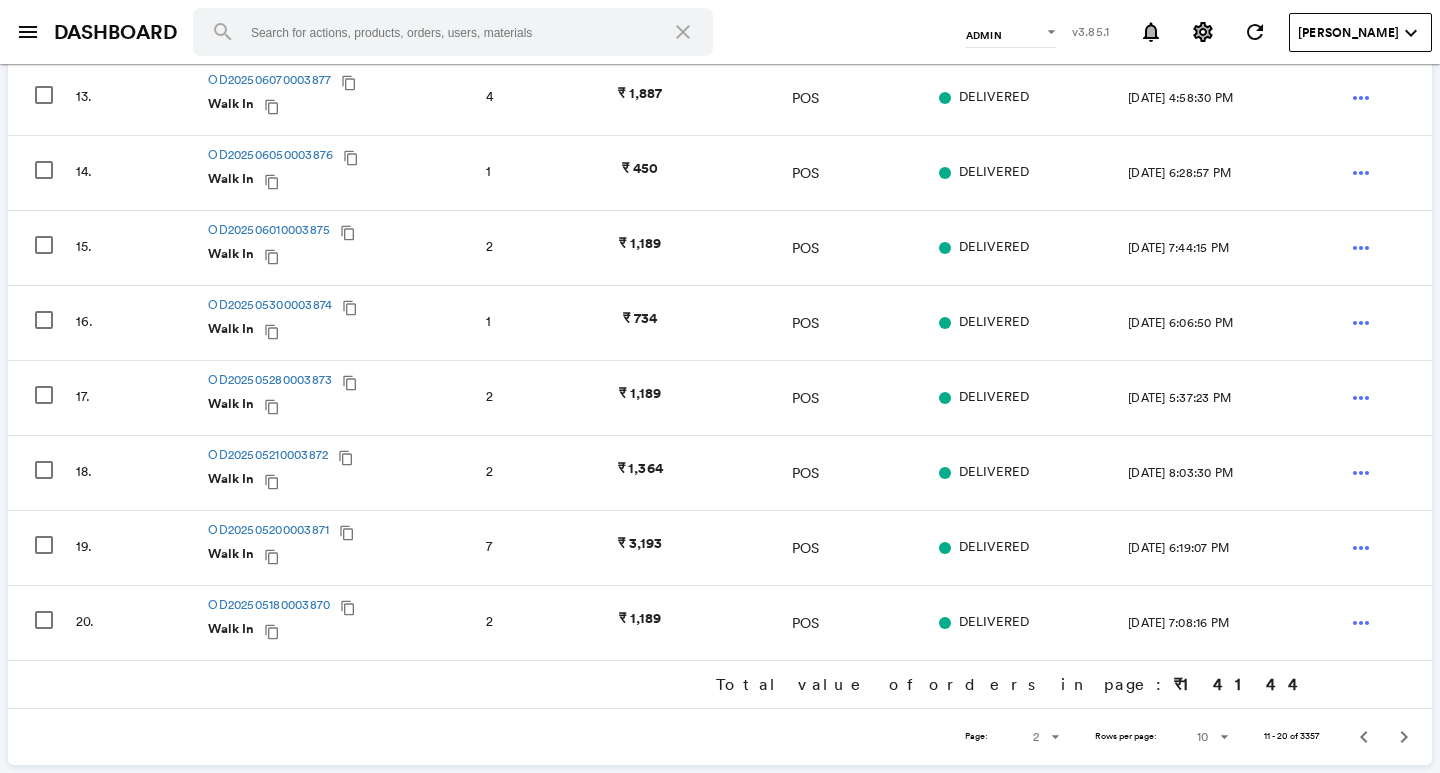 click 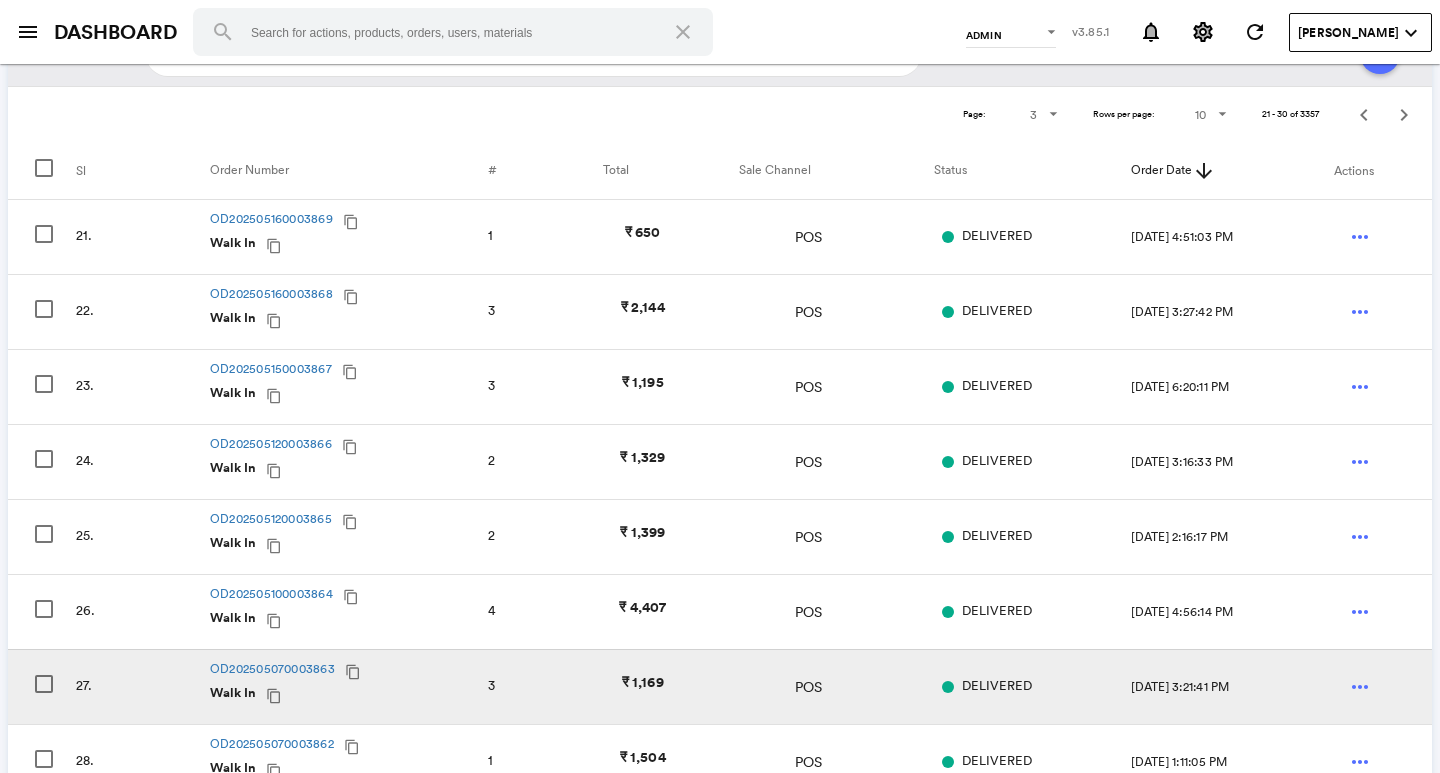scroll, scrollTop: 150, scrollLeft: 0, axis: vertical 